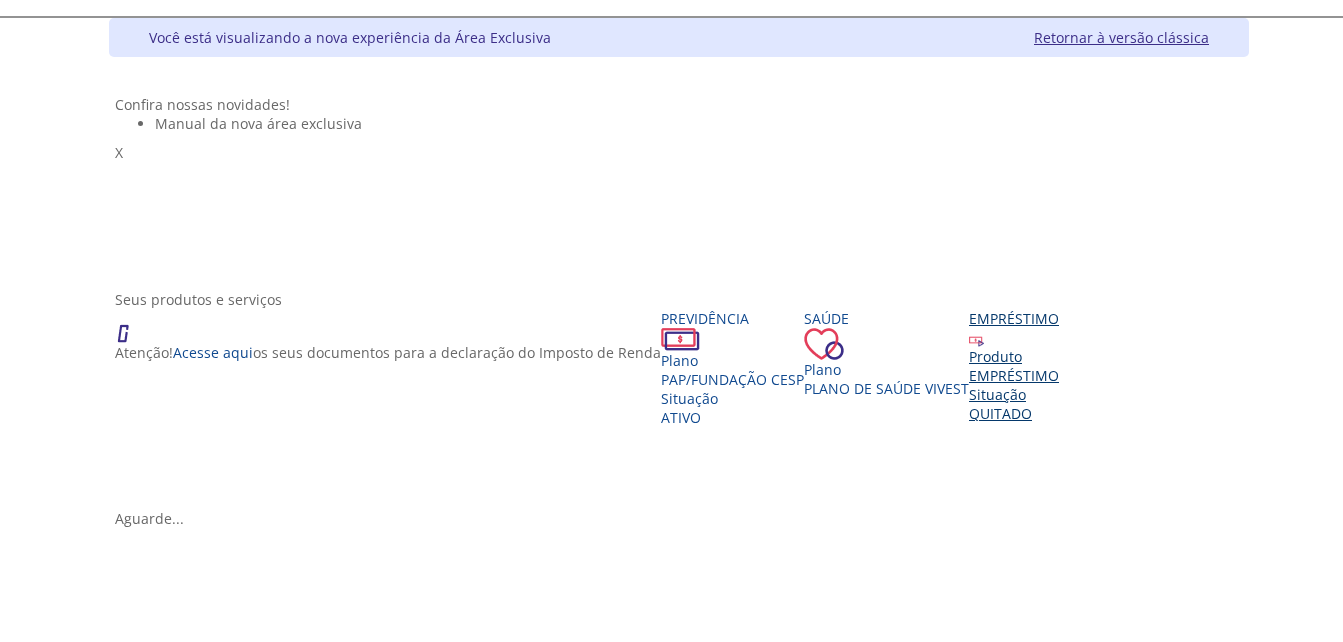 scroll, scrollTop: 400, scrollLeft: 0, axis: vertical 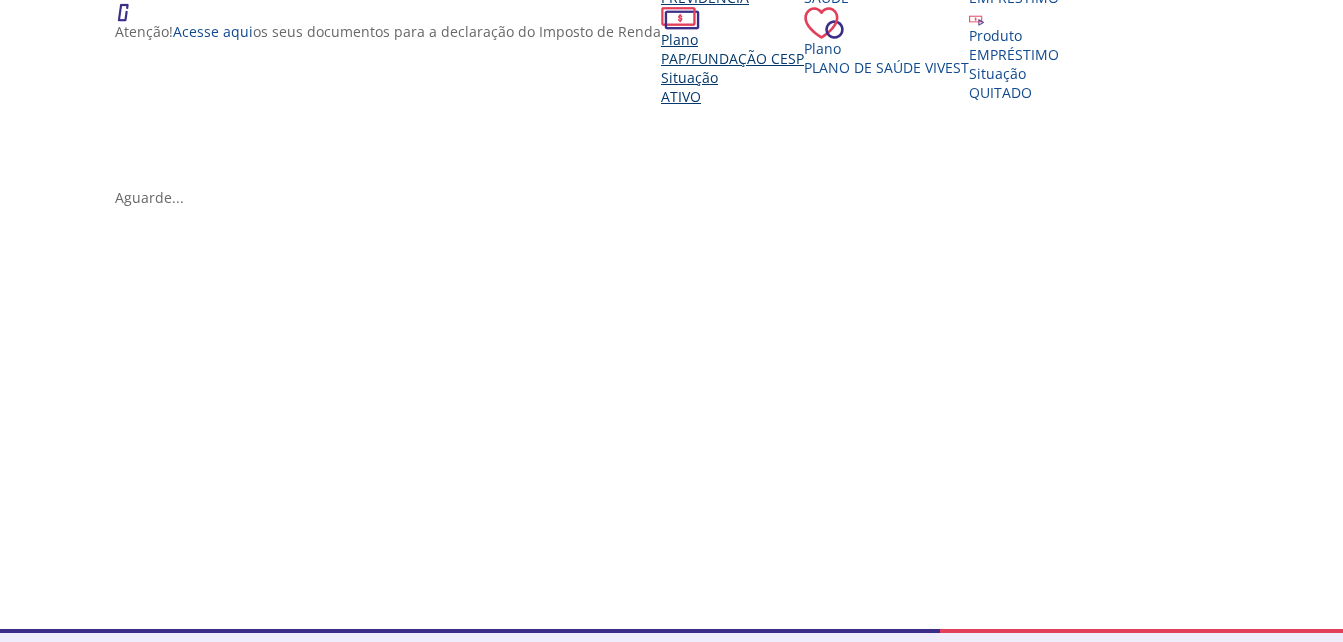 click on "Previdência" at bounding box center [732, -3] 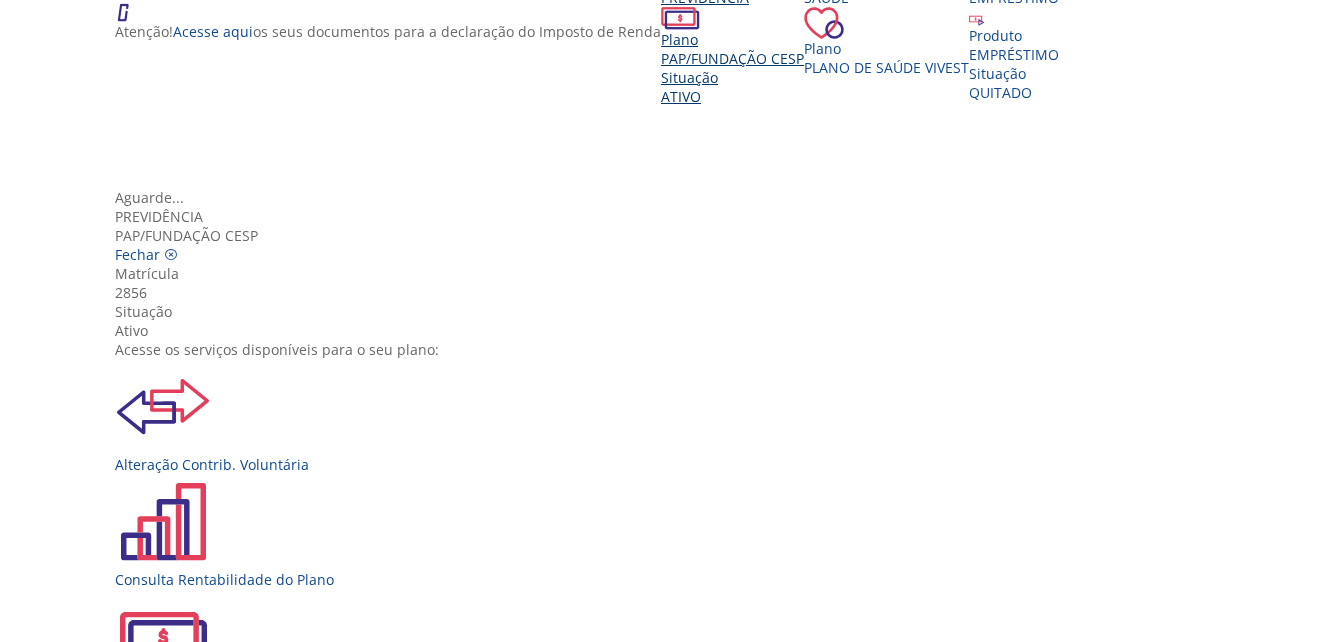 scroll, scrollTop: 200, scrollLeft: 0, axis: vertical 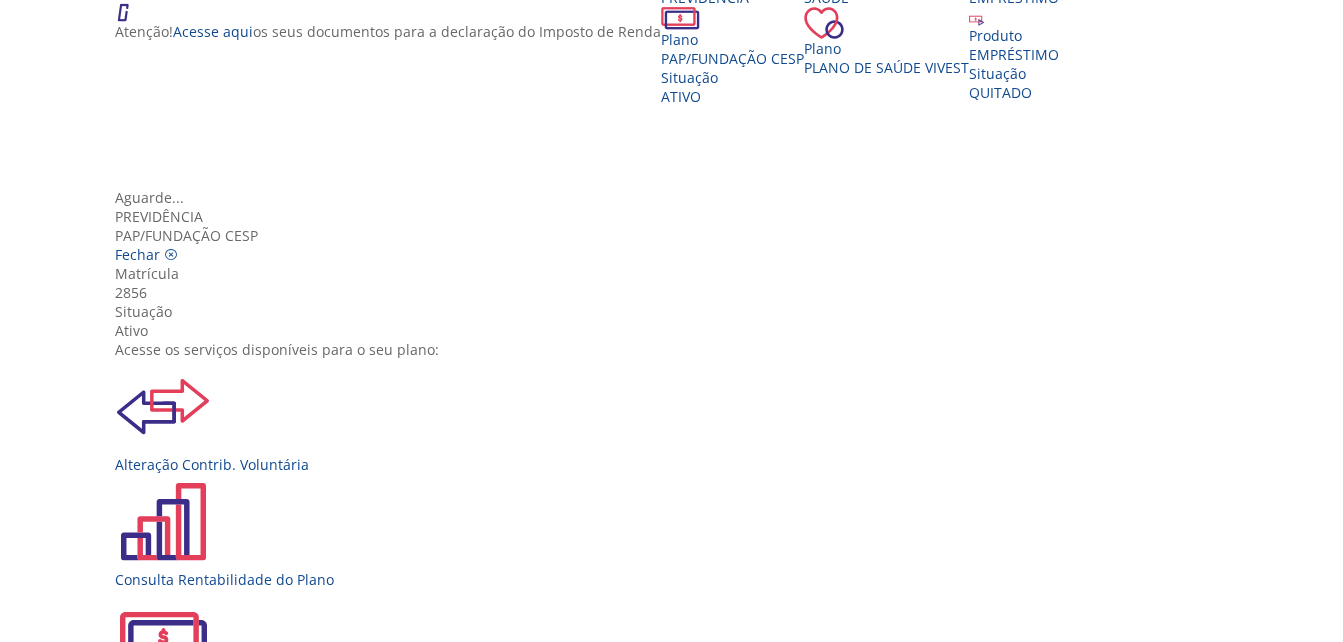 click on "Extrato Previdenciário" at bounding box center [679, 991] 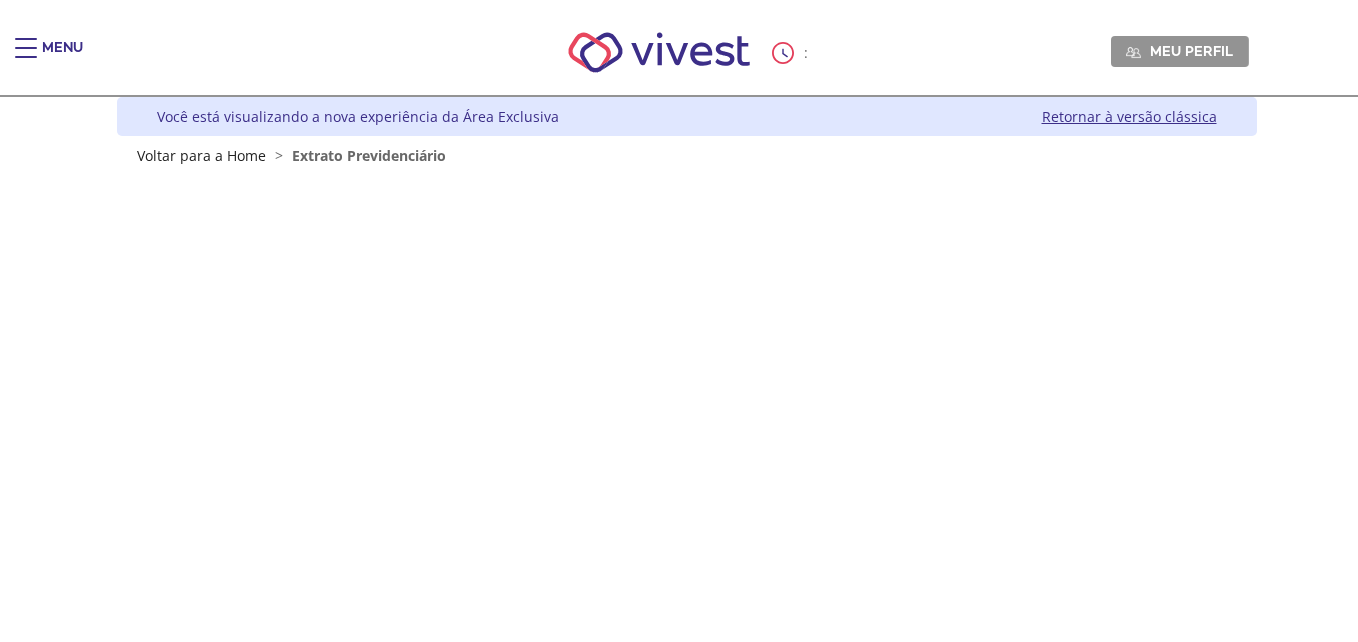 scroll, scrollTop: 0, scrollLeft: 0, axis: both 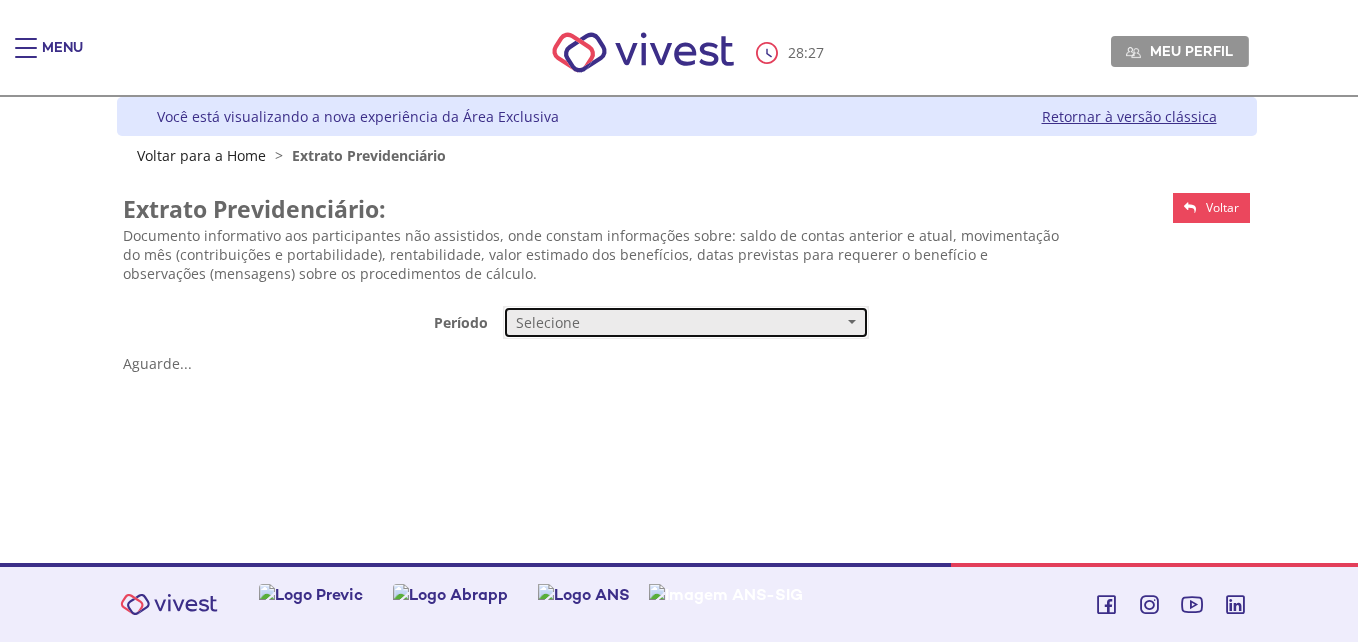 click on "Selecione" at bounding box center (686, 323) 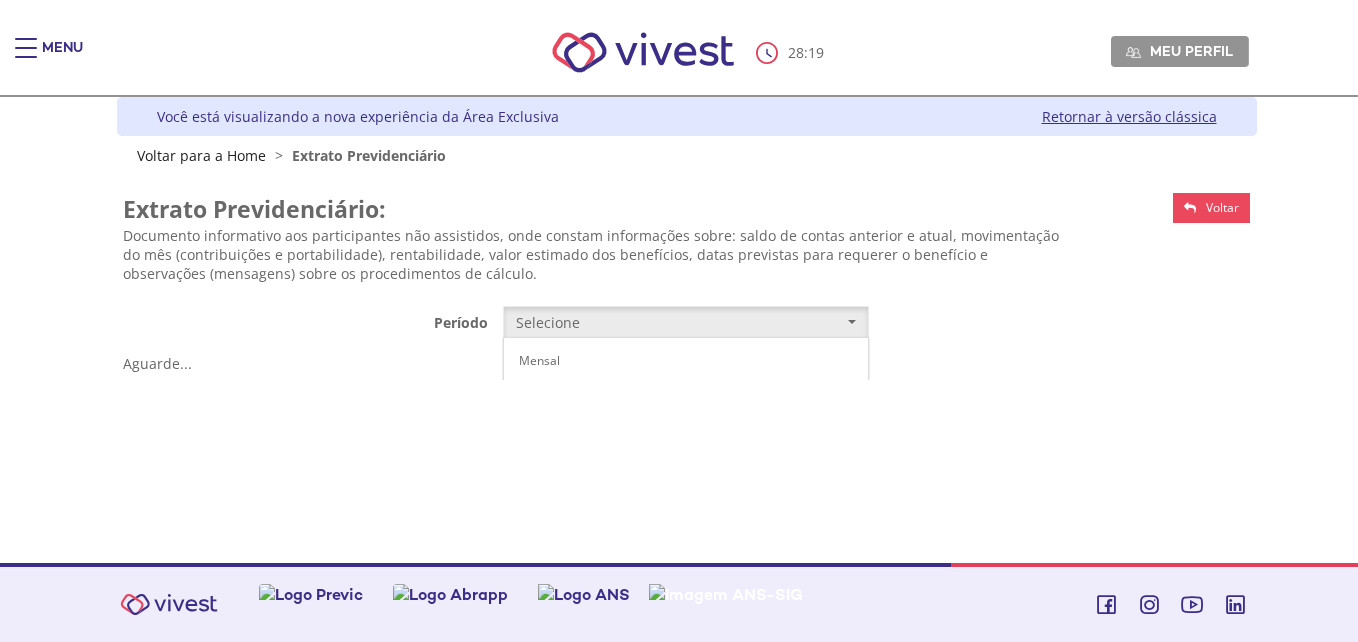 click on "de 2014 até 09/2017" at bounding box center [630, 396] 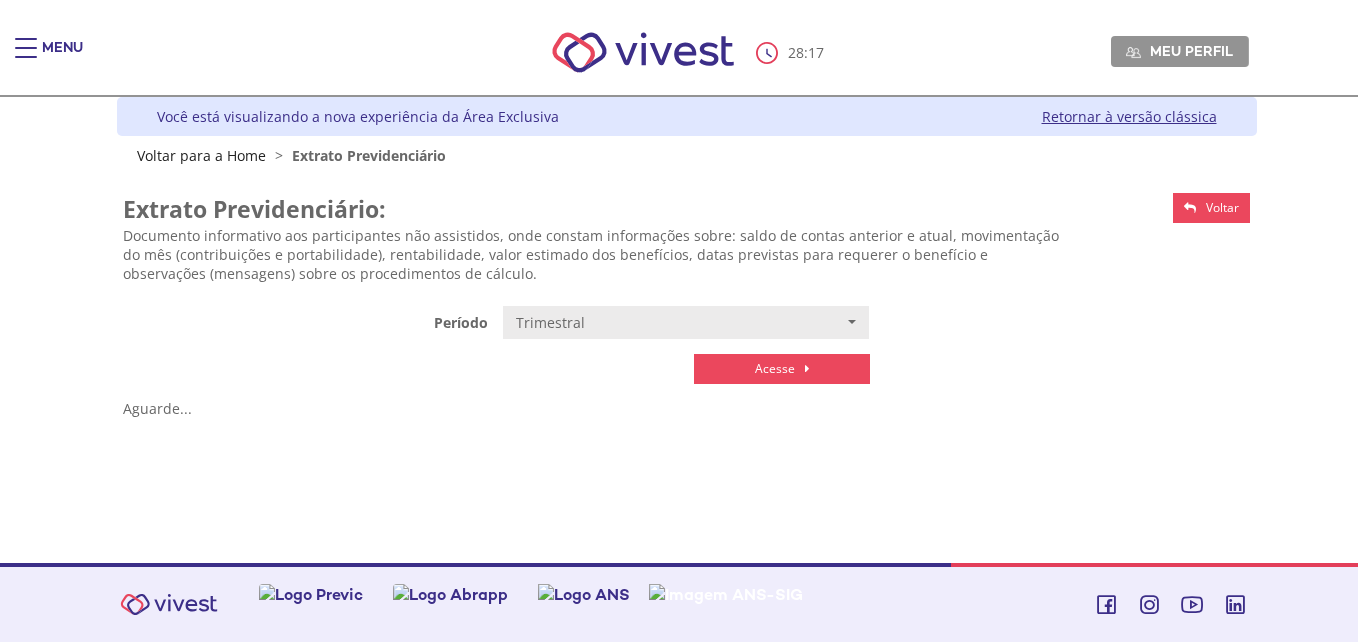 click on "Acesse" at bounding box center (775, 368) 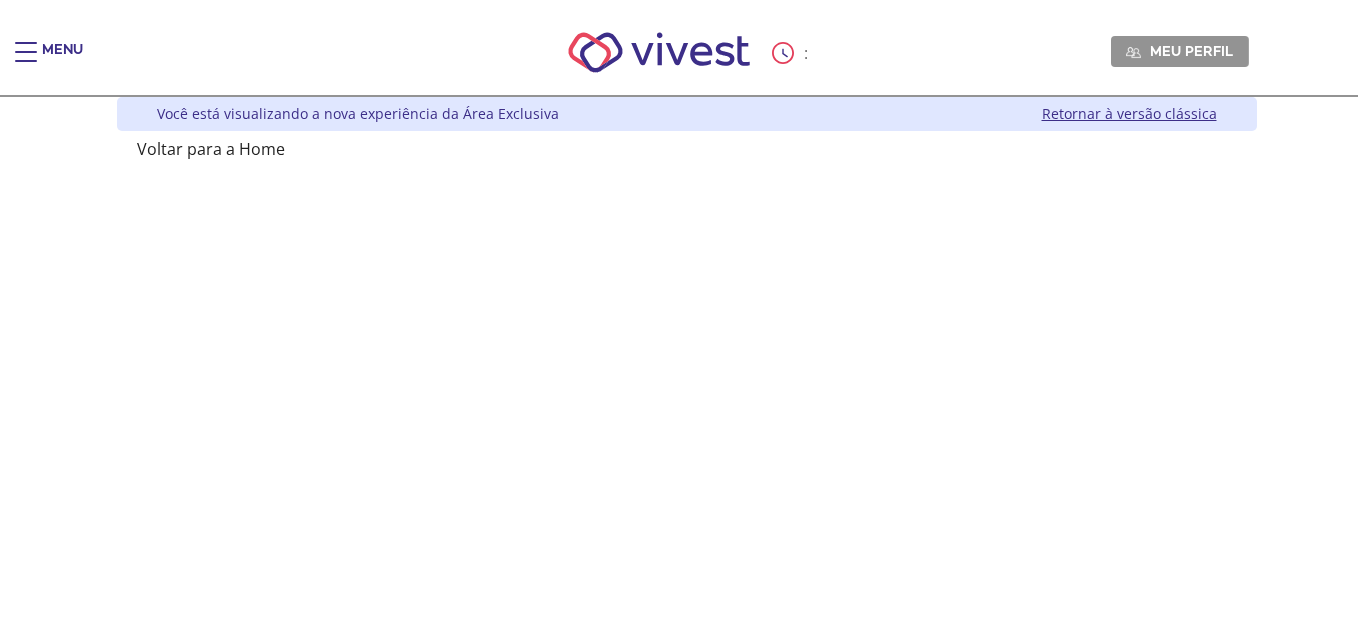 scroll, scrollTop: 0, scrollLeft: 0, axis: both 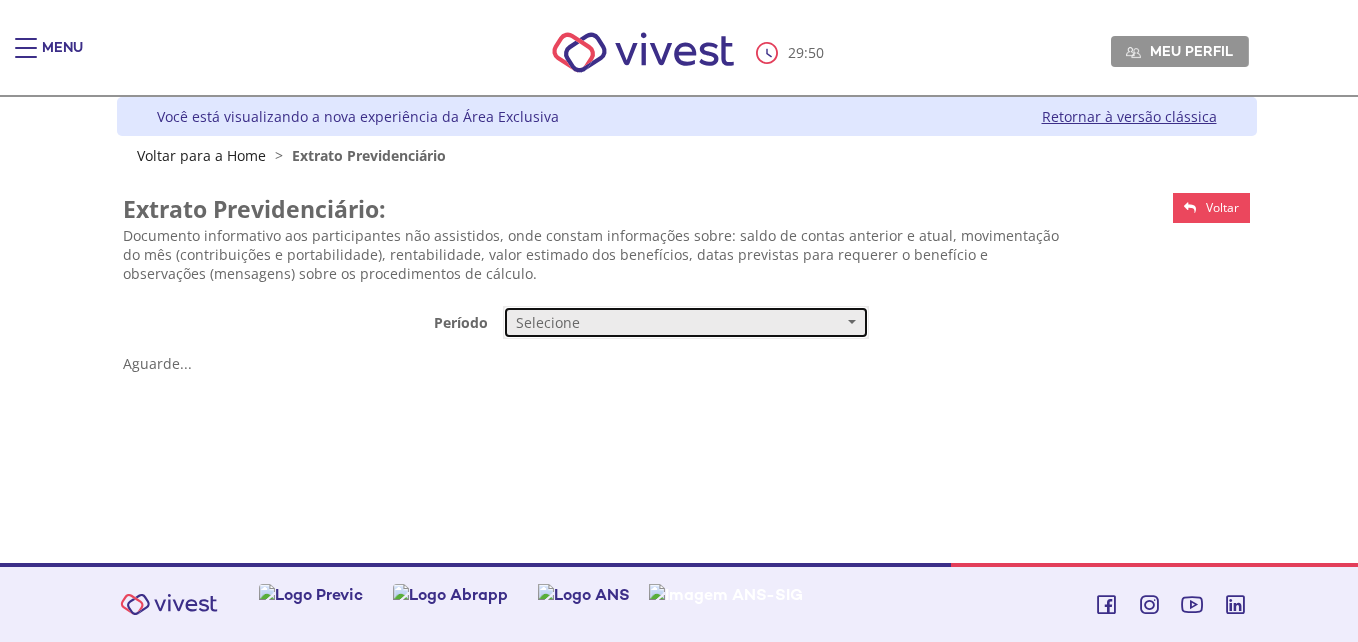 click on "Selecione" at bounding box center (679, 323) 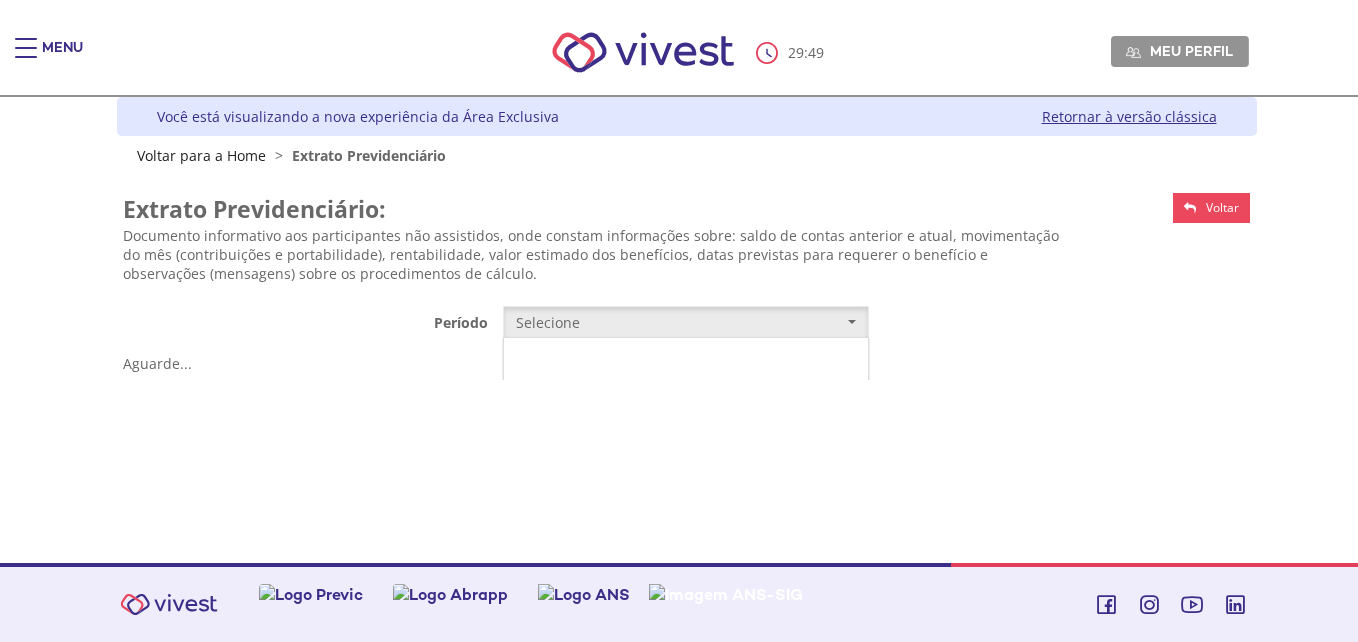 click on "Mensal" at bounding box center (539, 360) 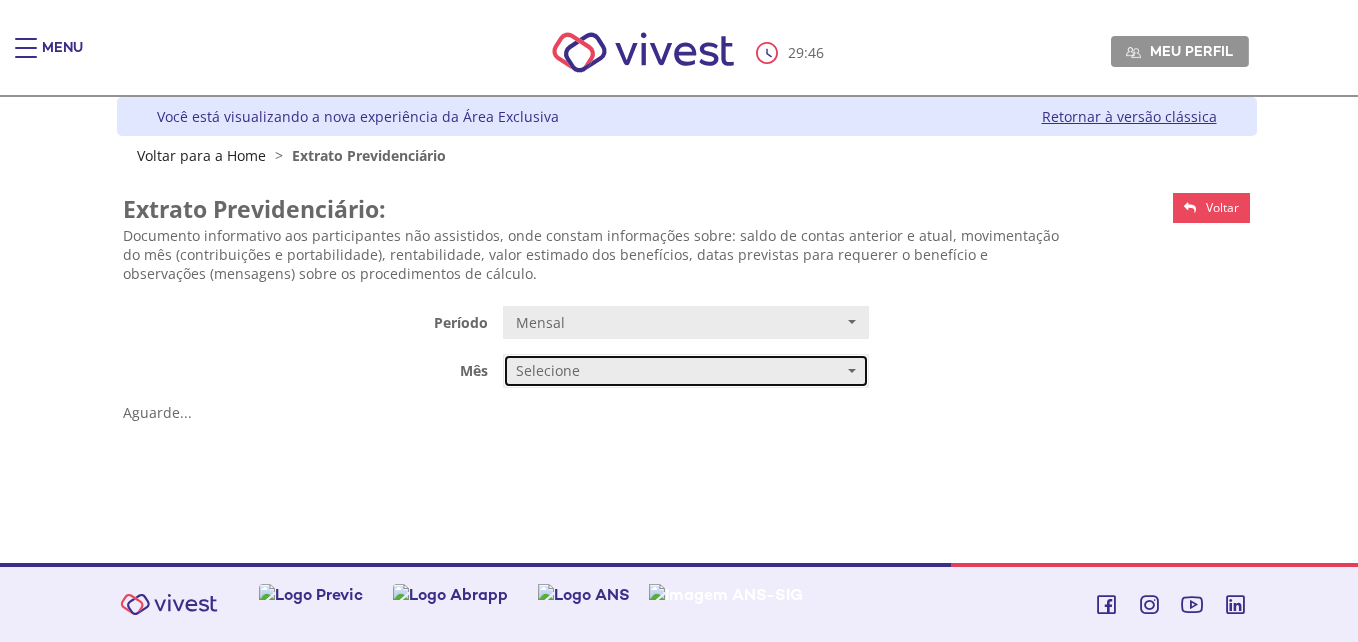 click on "Selecione" at bounding box center (679, 371) 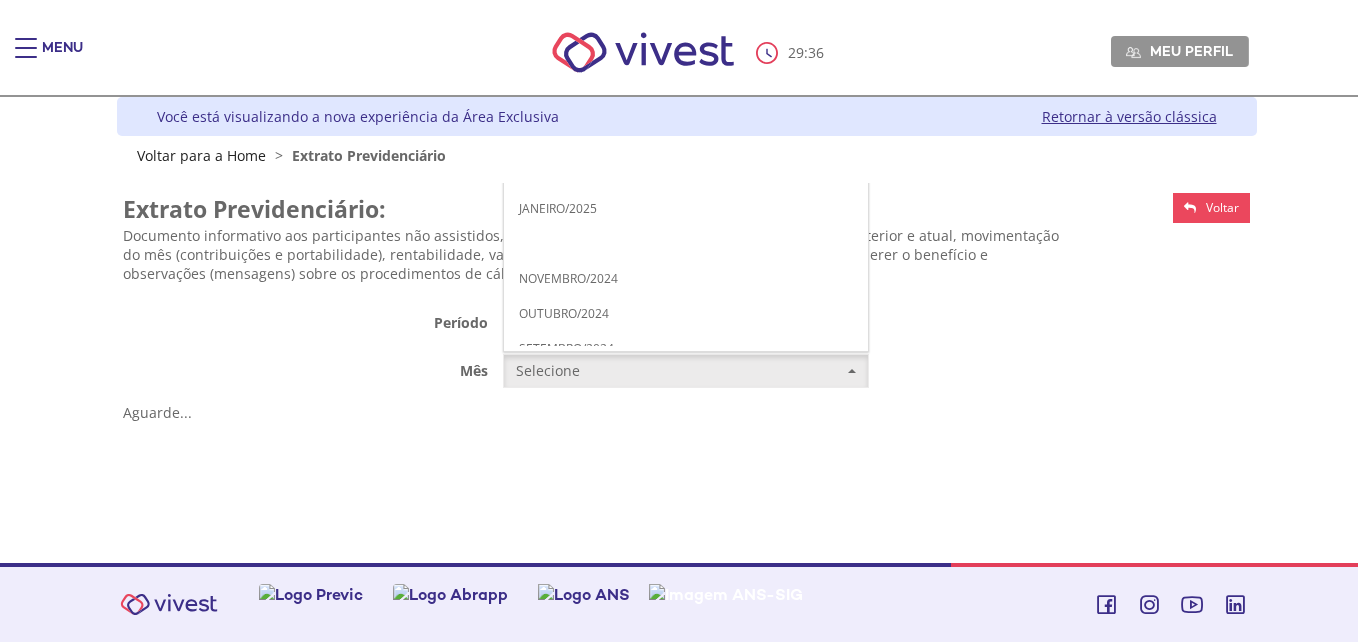 click on "DEZEMBRO/2024" at bounding box center [567, 243] 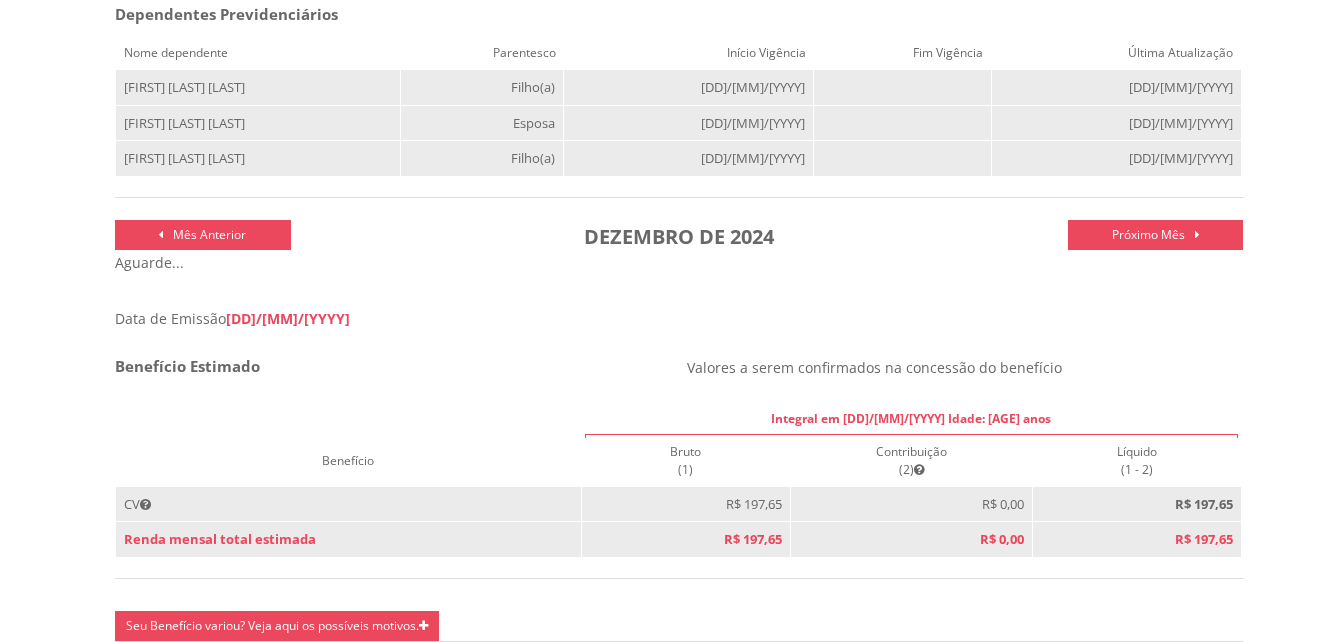 scroll, scrollTop: 555, scrollLeft: 0, axis: vertical 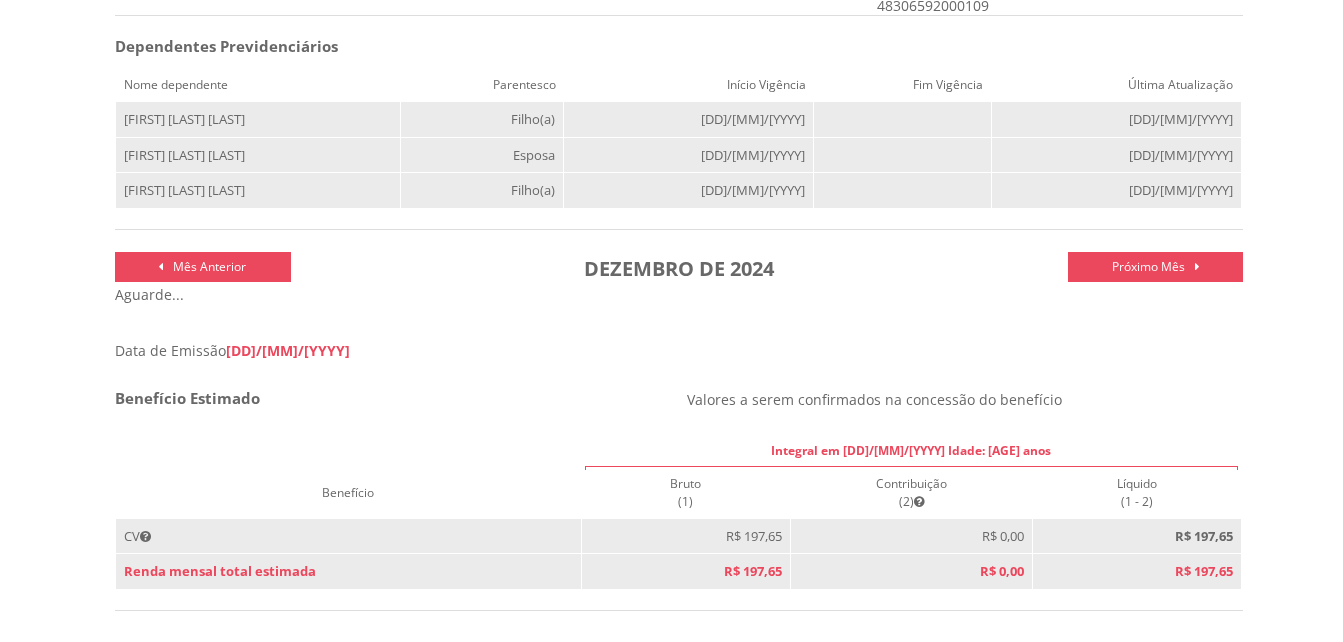 click on "Próximo Mês" at bounding box center [1148, 266] 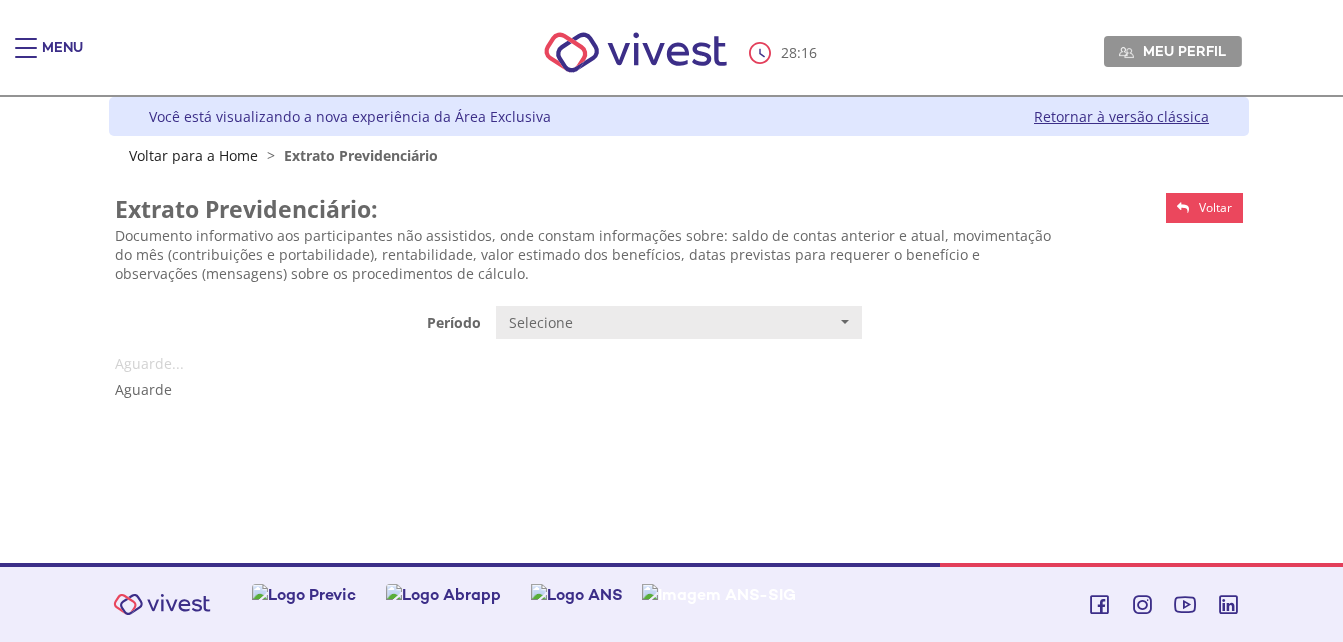 scroll, scrollTop: 0, scrollLeft: 0, axis: both 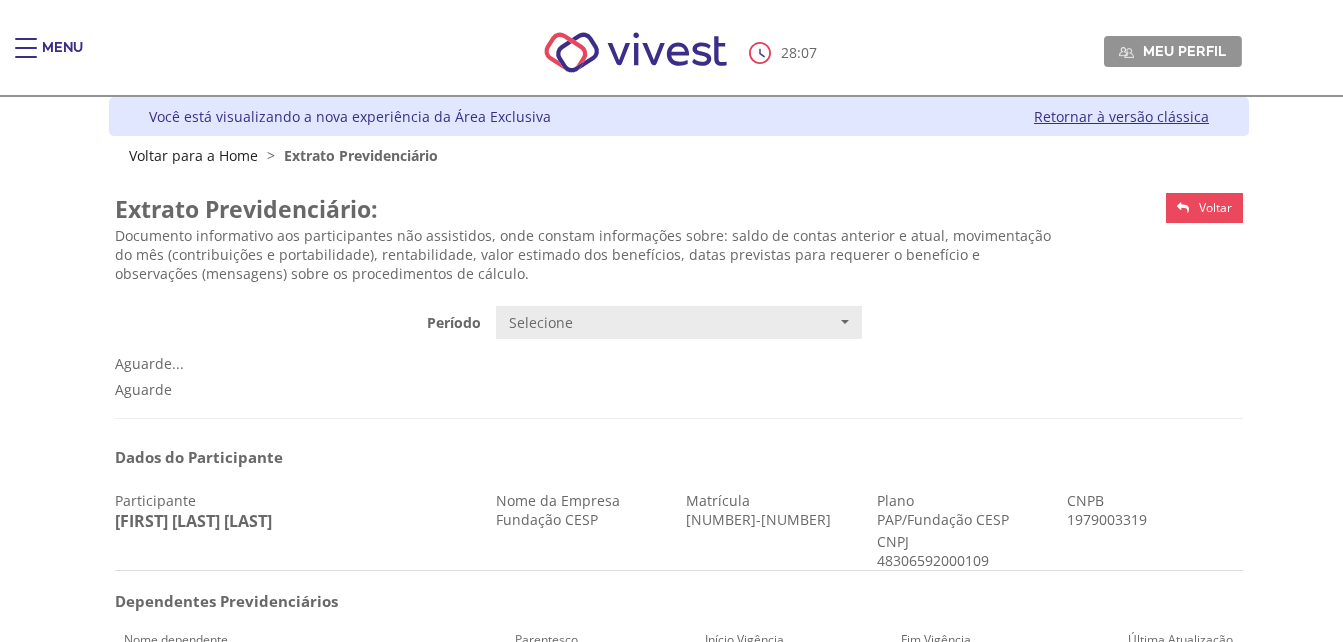 click on "Voltar" at bounding box center [1204, 208] 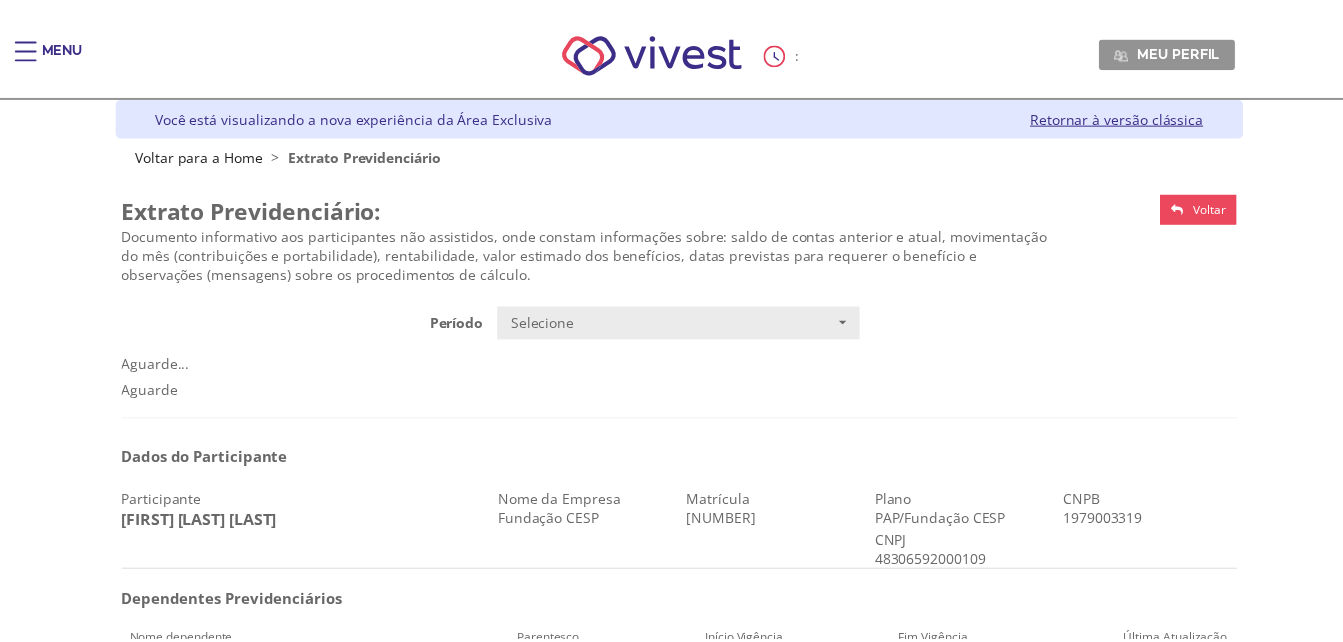 scroll, scrollTop: 0, scrollLeft: 0, axis: both 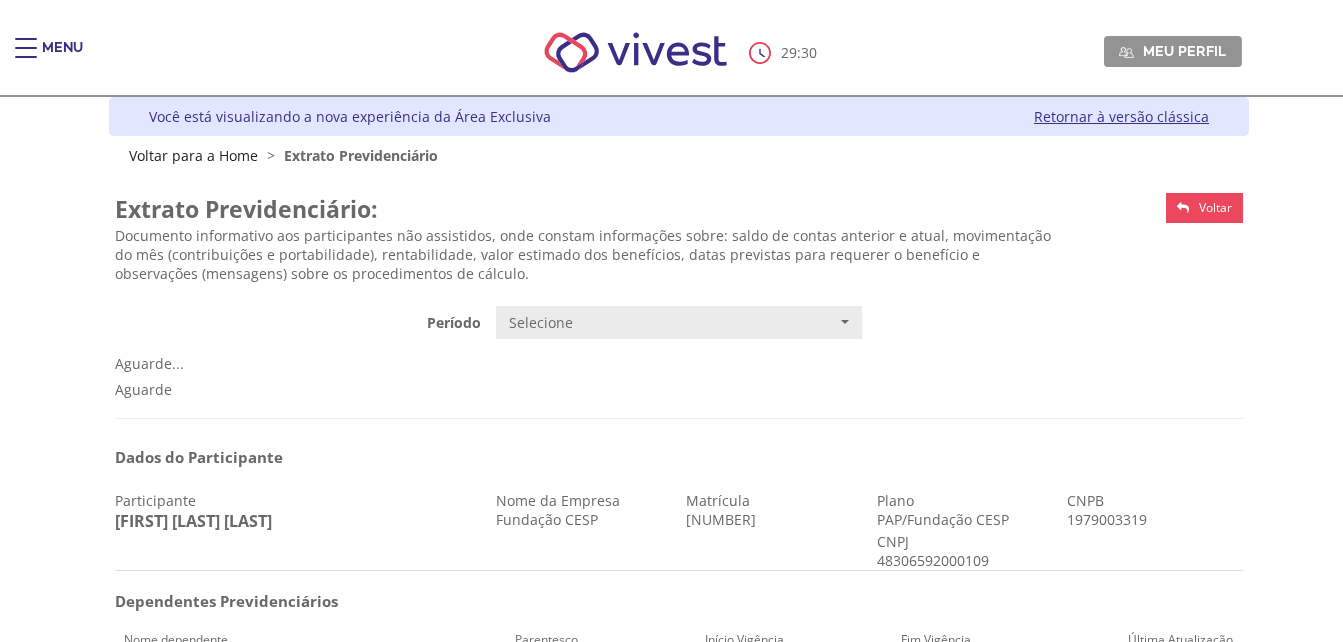 click on "Voltar" at bounding box center (1204, 208) 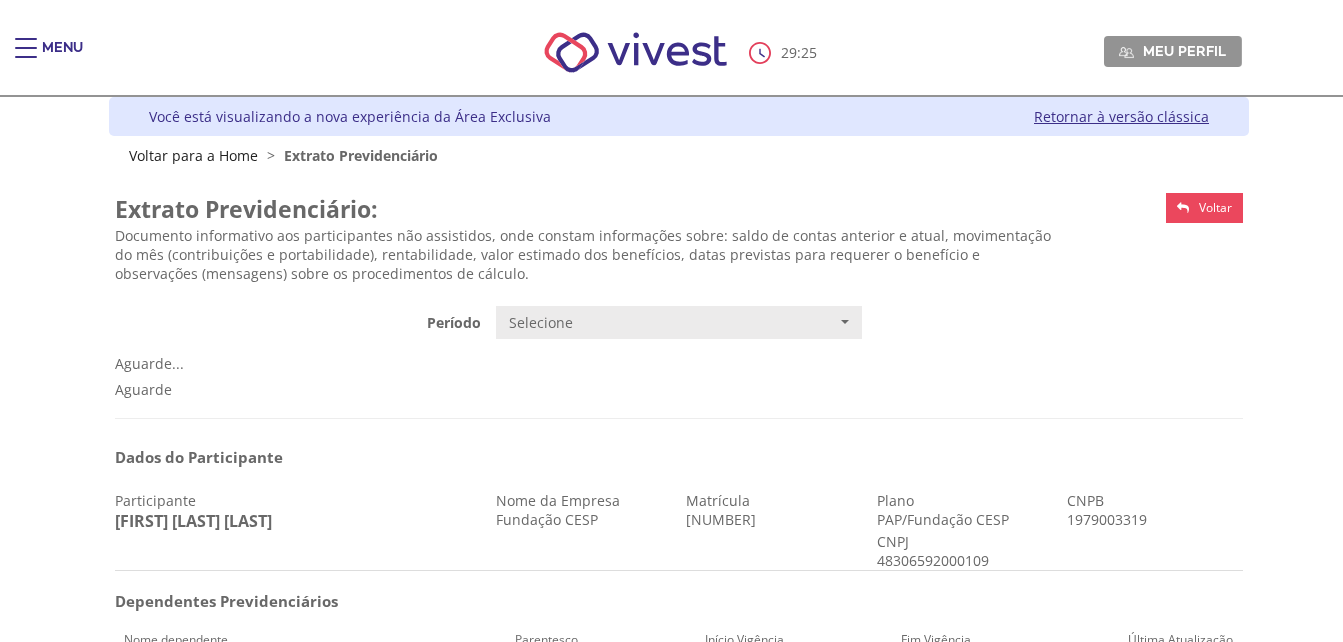 click on "Voltar" at bounding box center [1215, 207] 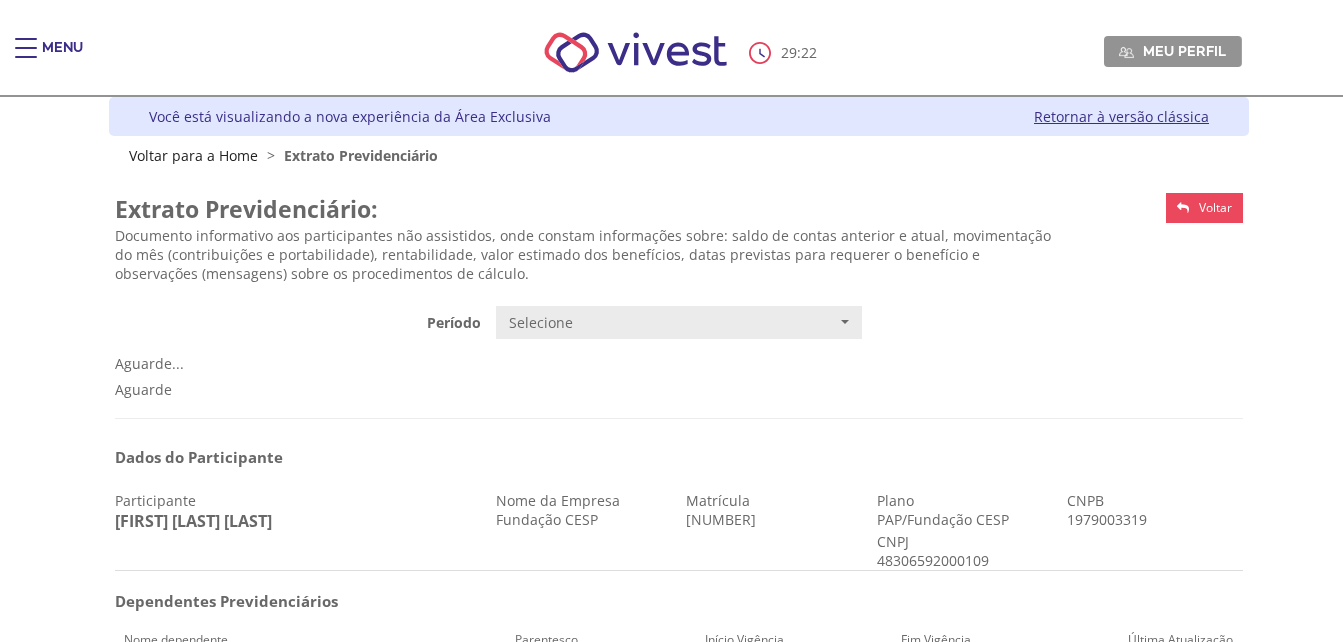 click on "Voltar" at bounding box center [1215, 207] 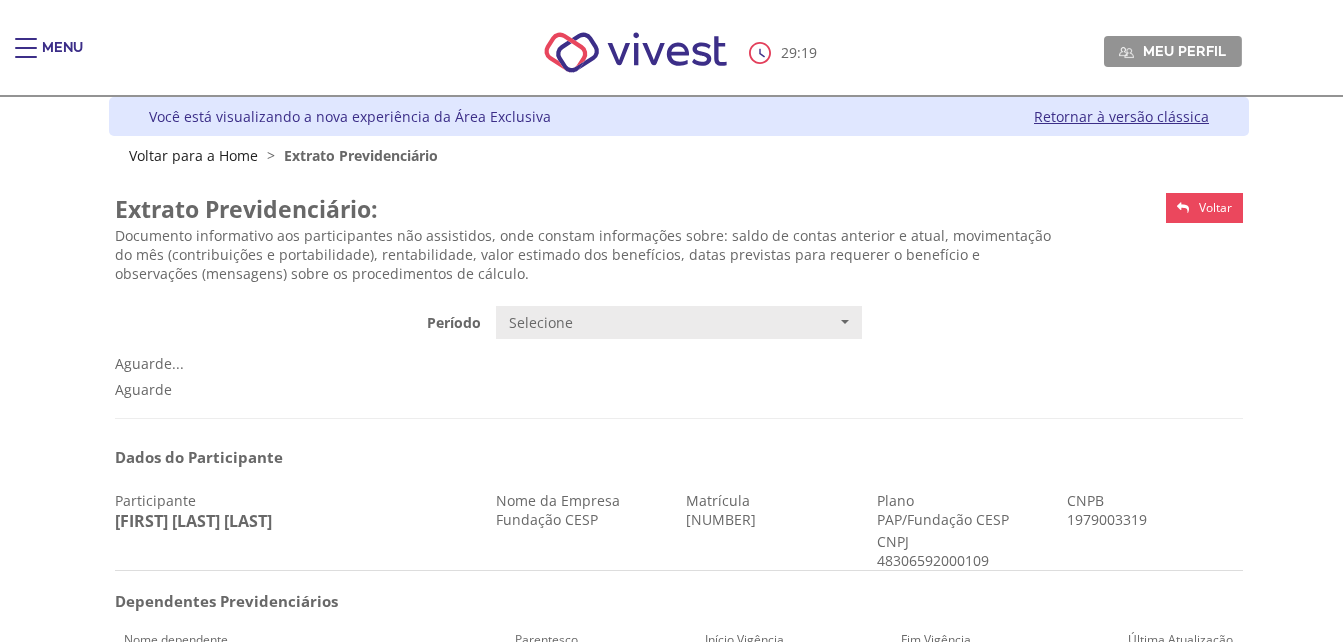 click at bounding box center [26, 48] 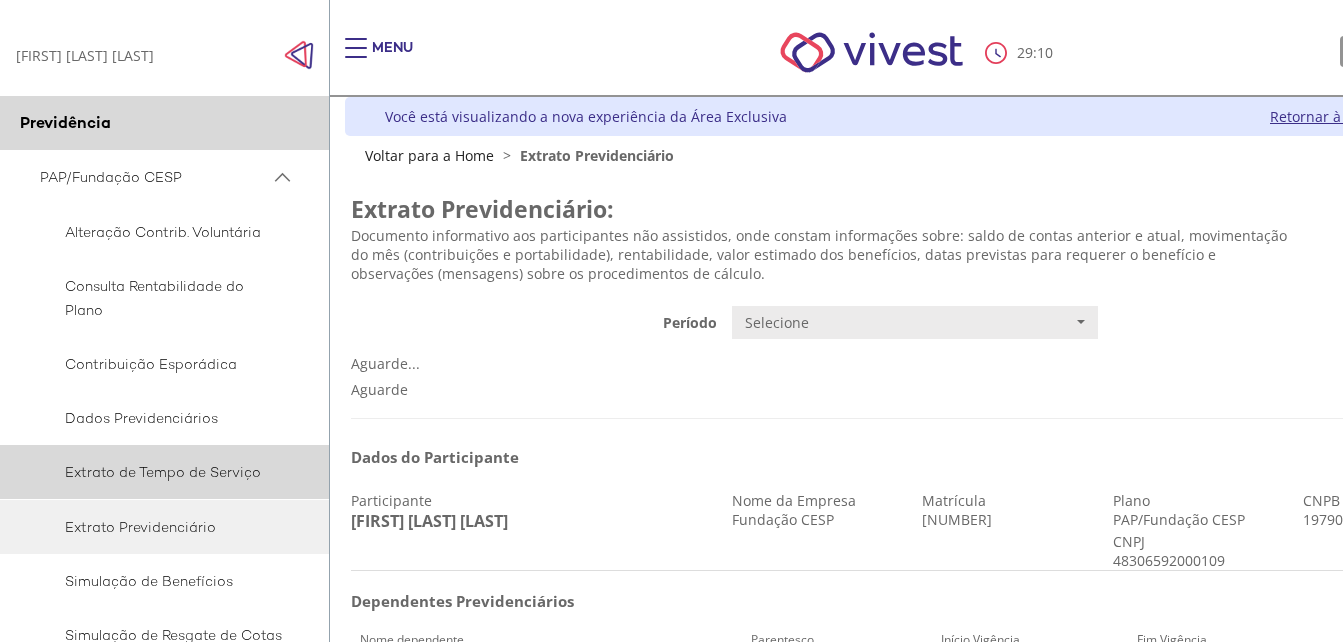 click on "Extrato de Tempo de Serviço" at bounding box center [161, 472] 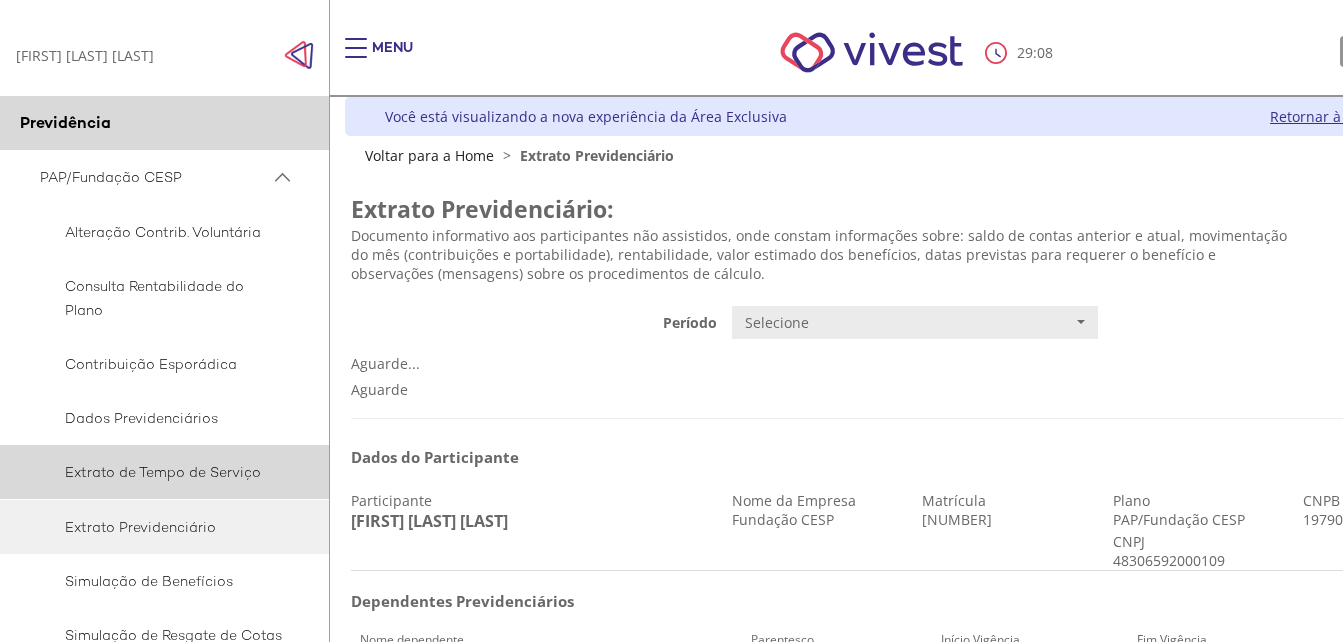 scroll, scrollTop: 144, scrollLeft: 0, axis: vertical 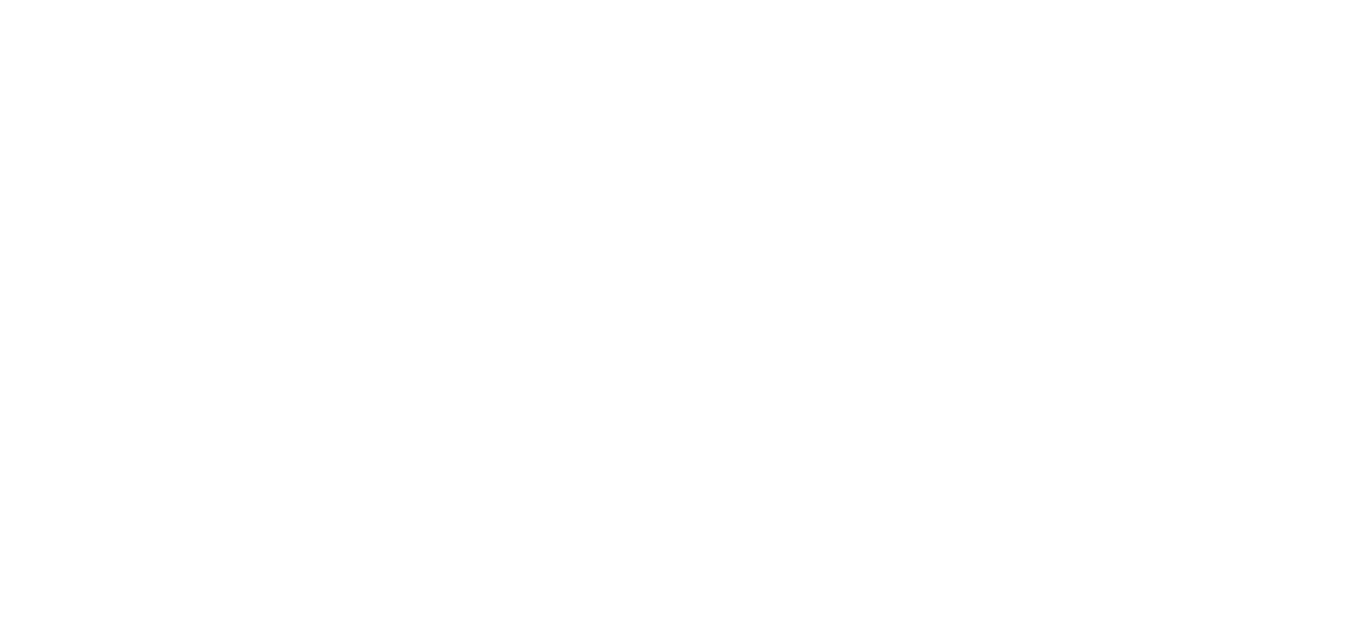 click at bounding box center (679, 321) 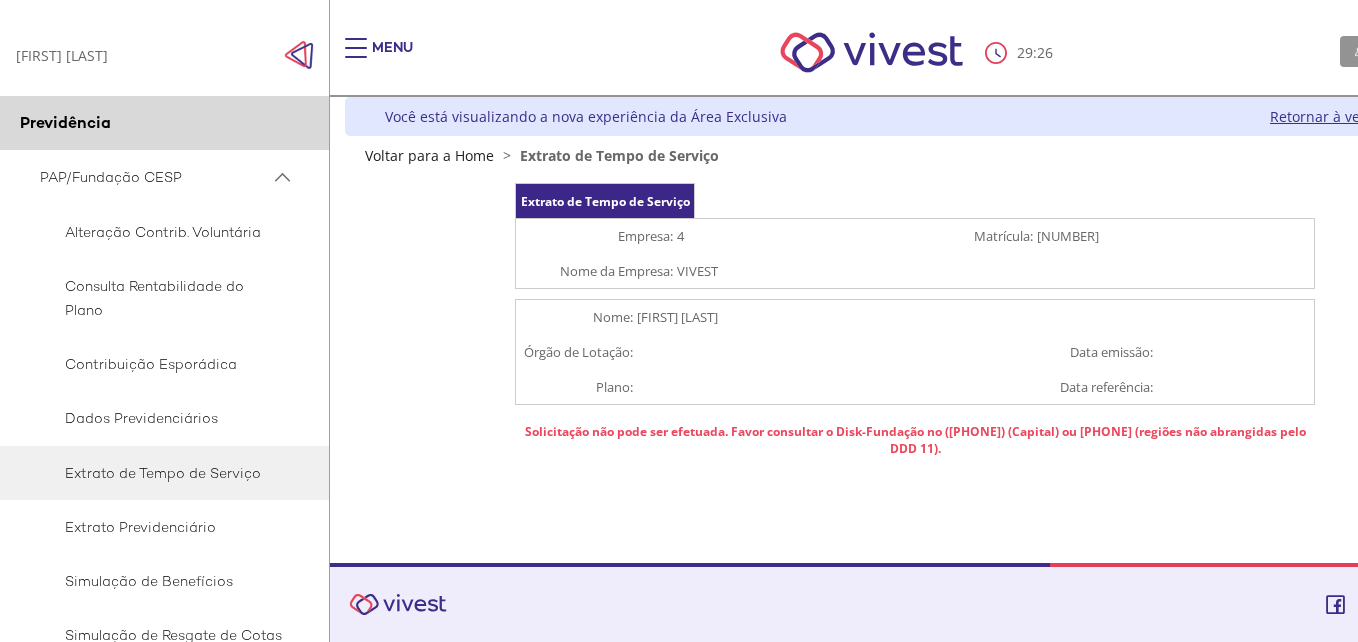 click on "Extrato de Tempo de Serviço
Empresa:
4
Matrícula:
[NUMBER]
Nome da Empresa:
VIVEST
Nome:
[FIRST] [LAST]
Órgão de Lotação:
Data emissão:
Plano:
Data referência:
Solicitação não pode ser efetuada. Favor consultar o Disk-Fundação no ([PHONE]) (Capital) ou [PHONE] (regiões não abrangidas pelo DDD 11)." at bounding box center (915, 324) 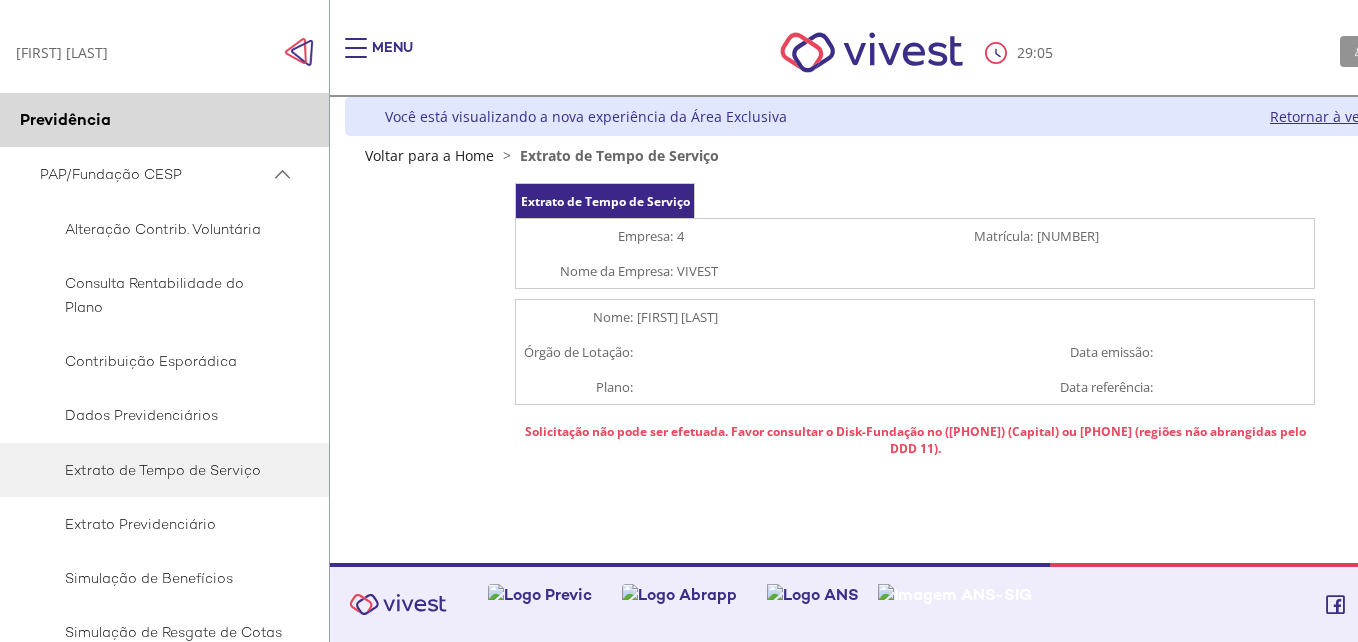 scroll, scrollTop: 0, scrollLeft: 0, axis: both 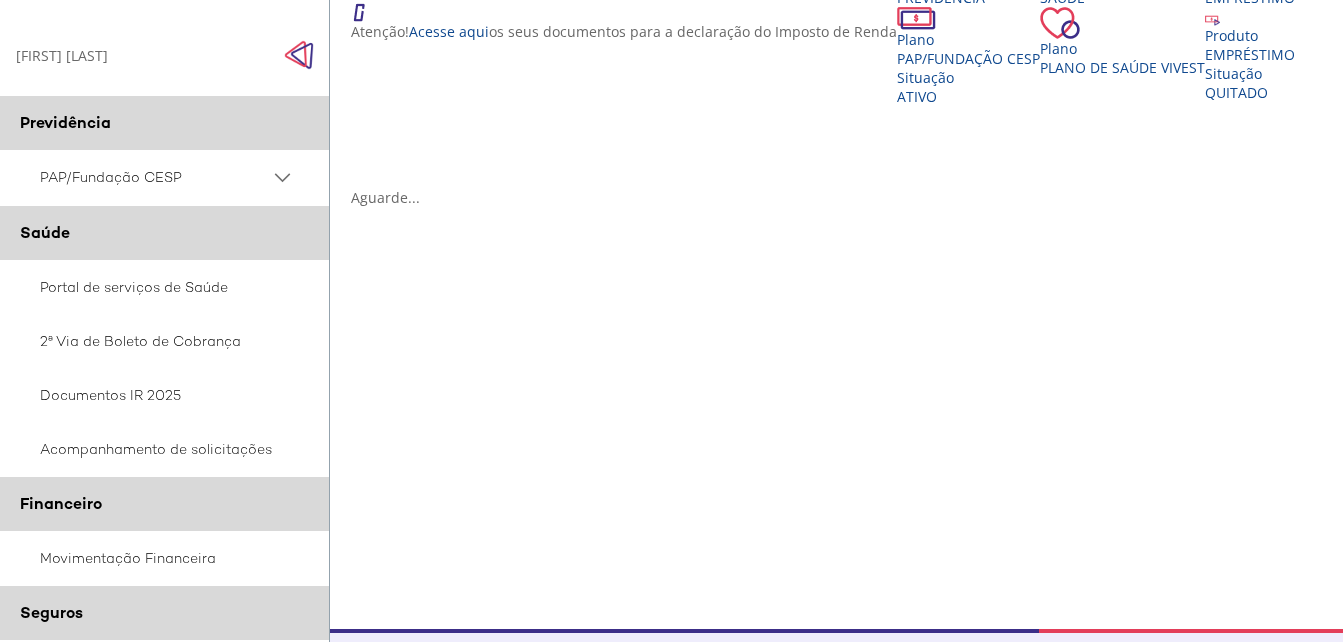 click at bounding box center (299, 55) 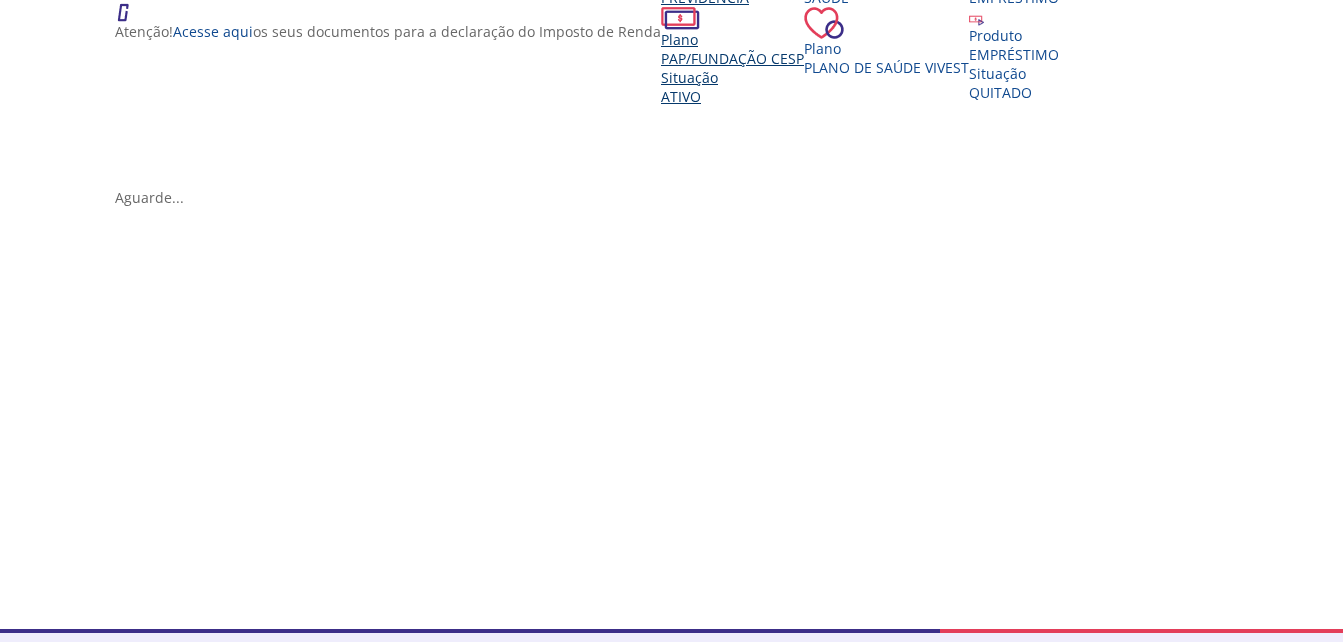 click on "PAP/Fundação CESP" at bounding box center (732, 58) 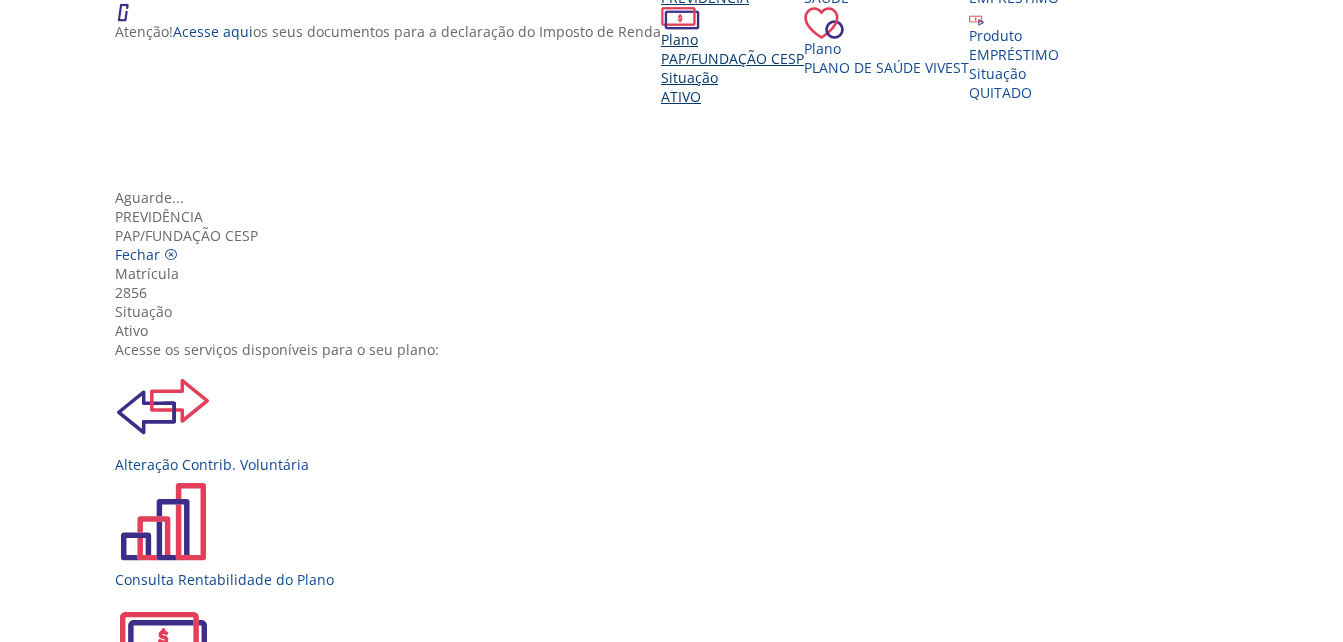 scroll, scrollTop: 100, scrollLeft: 0, axis: vertical 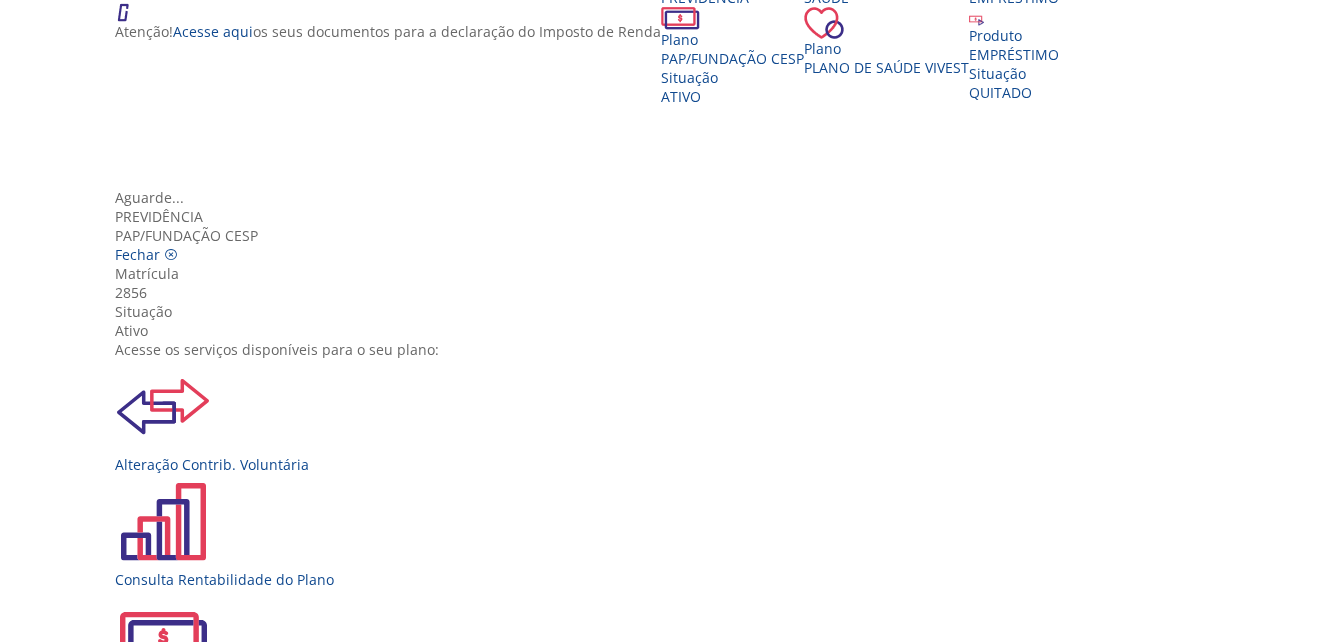 click on "Contribuição Esporádica" at bounding box center [679, 694] 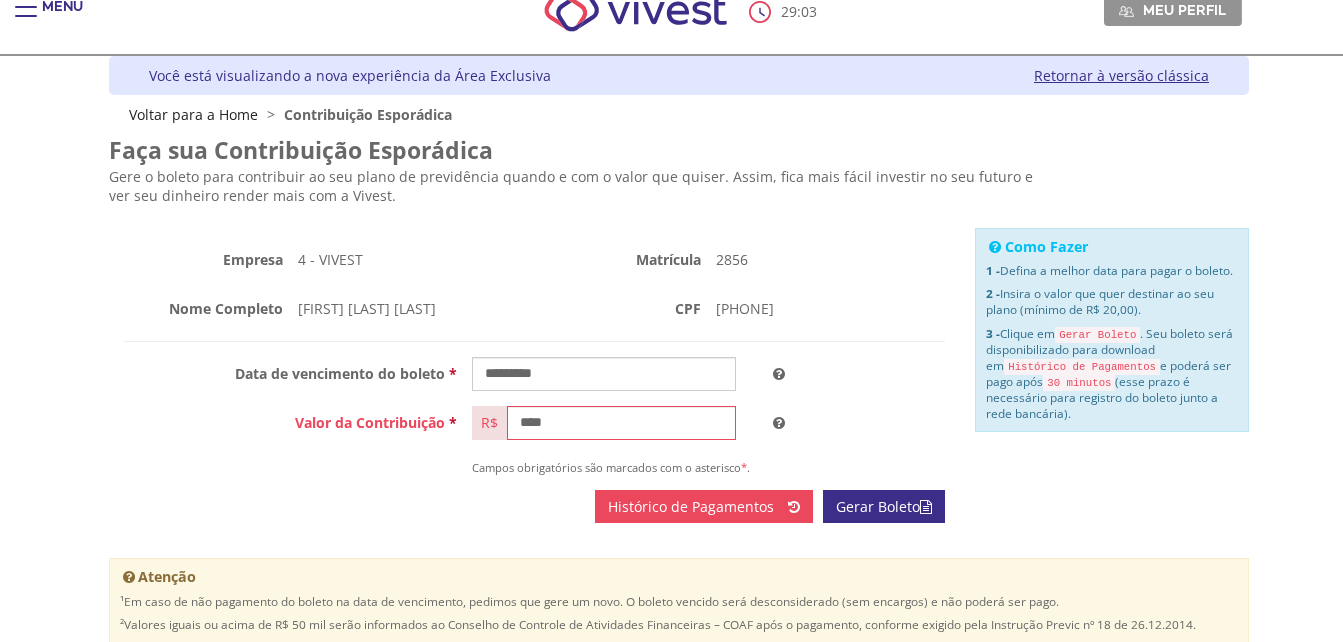 scroll, scrollTop: 0, scrollLeft: 0, axis: both 